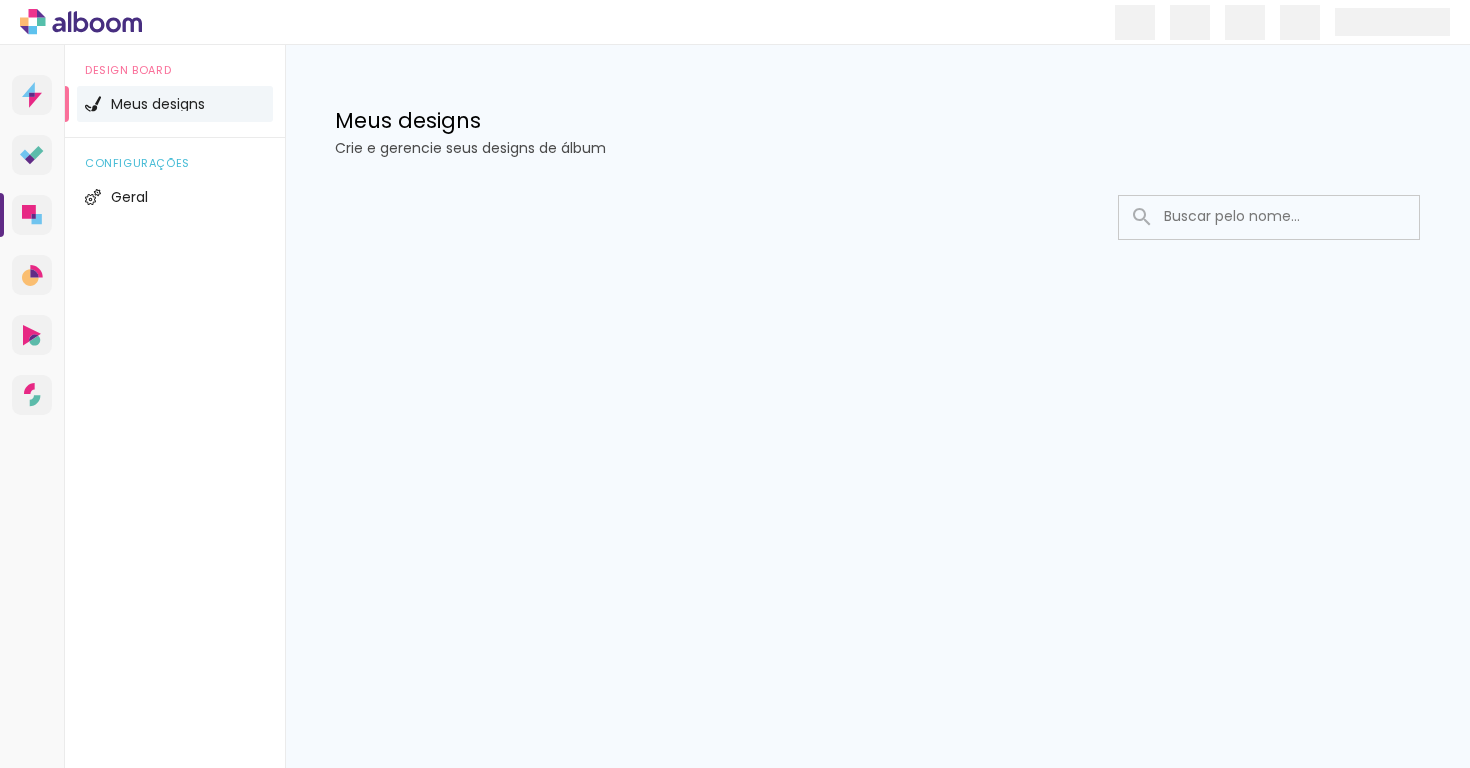 scroll, scrollTop: 0, scrollLeft: 0, axis: both 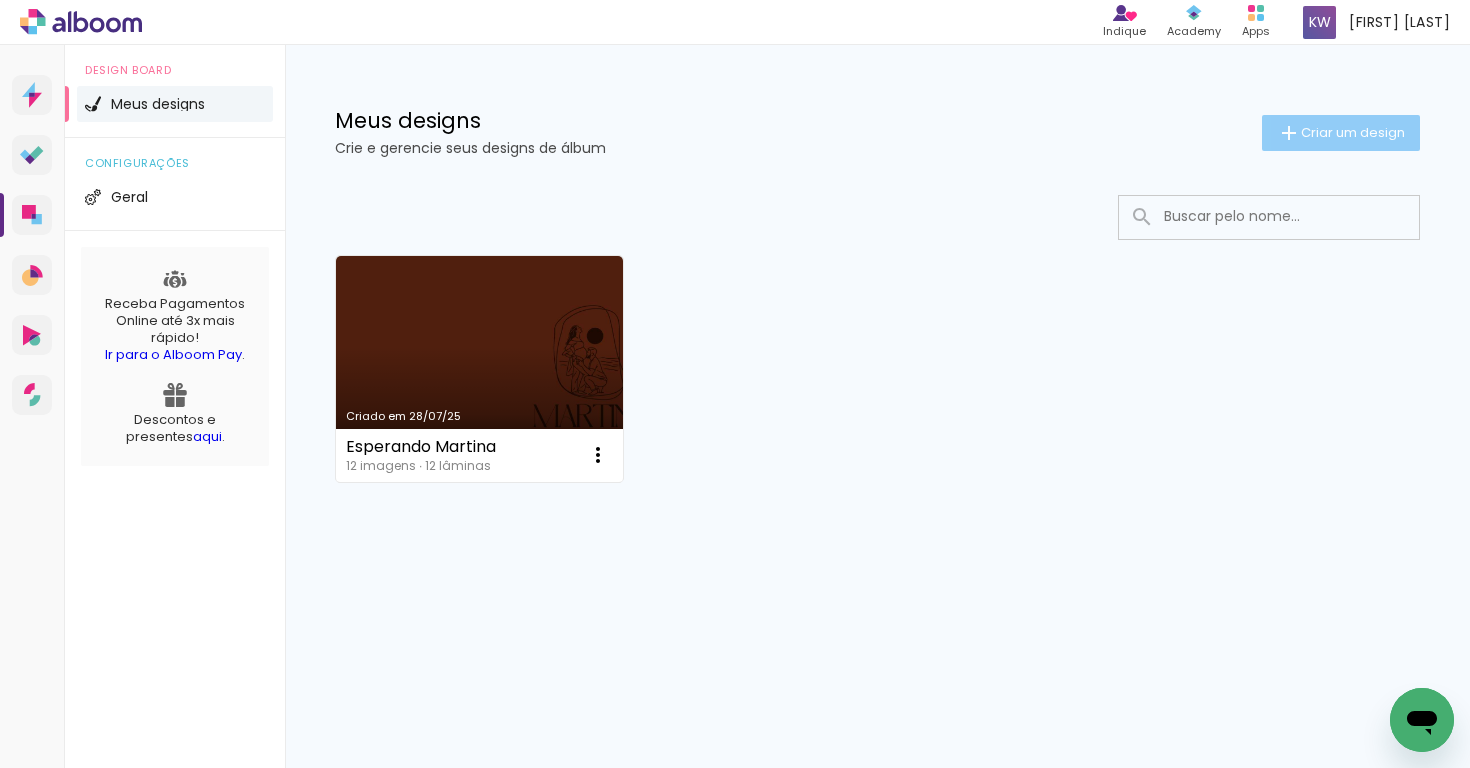 click on "Criar um design" 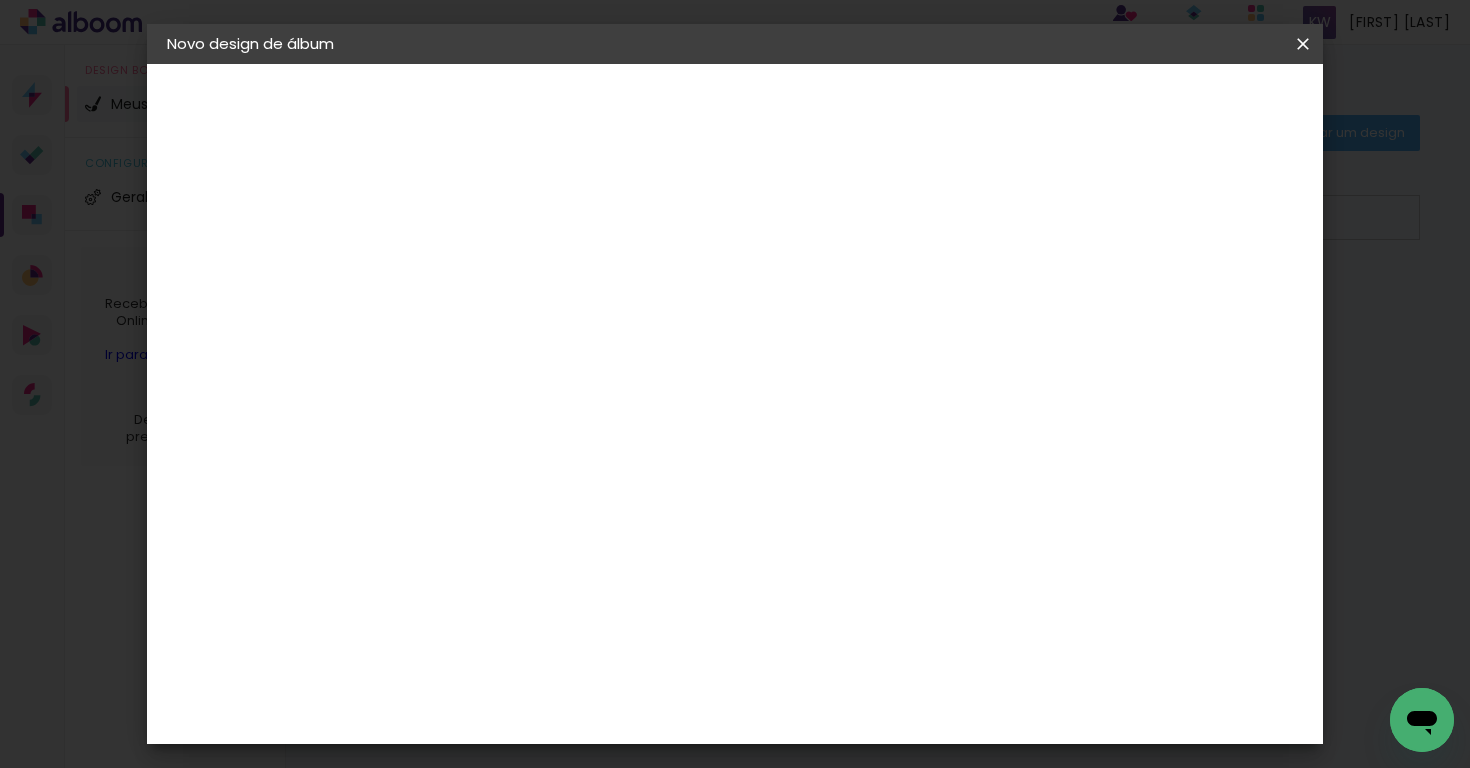 click at bounding box center (494, 268) 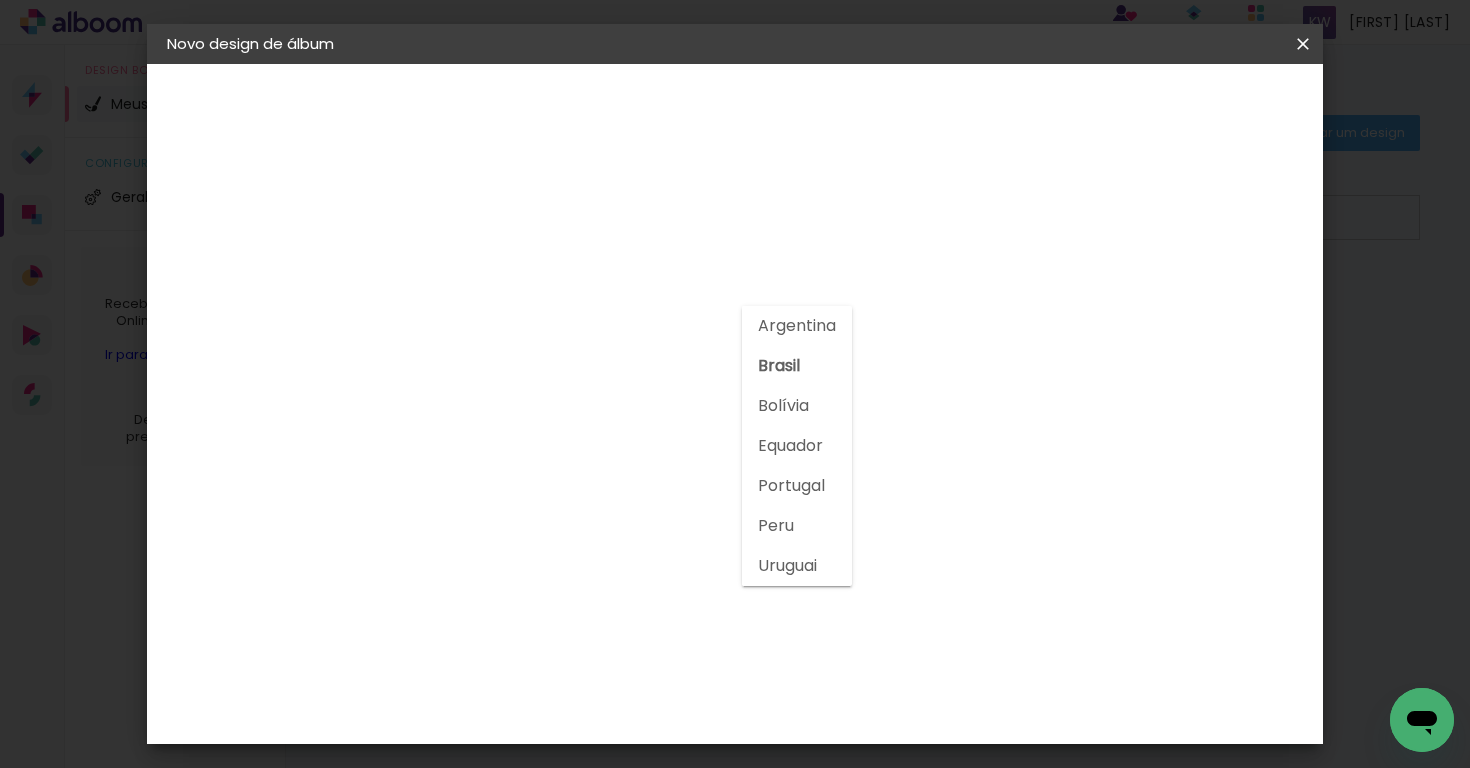 click on "Brasil" 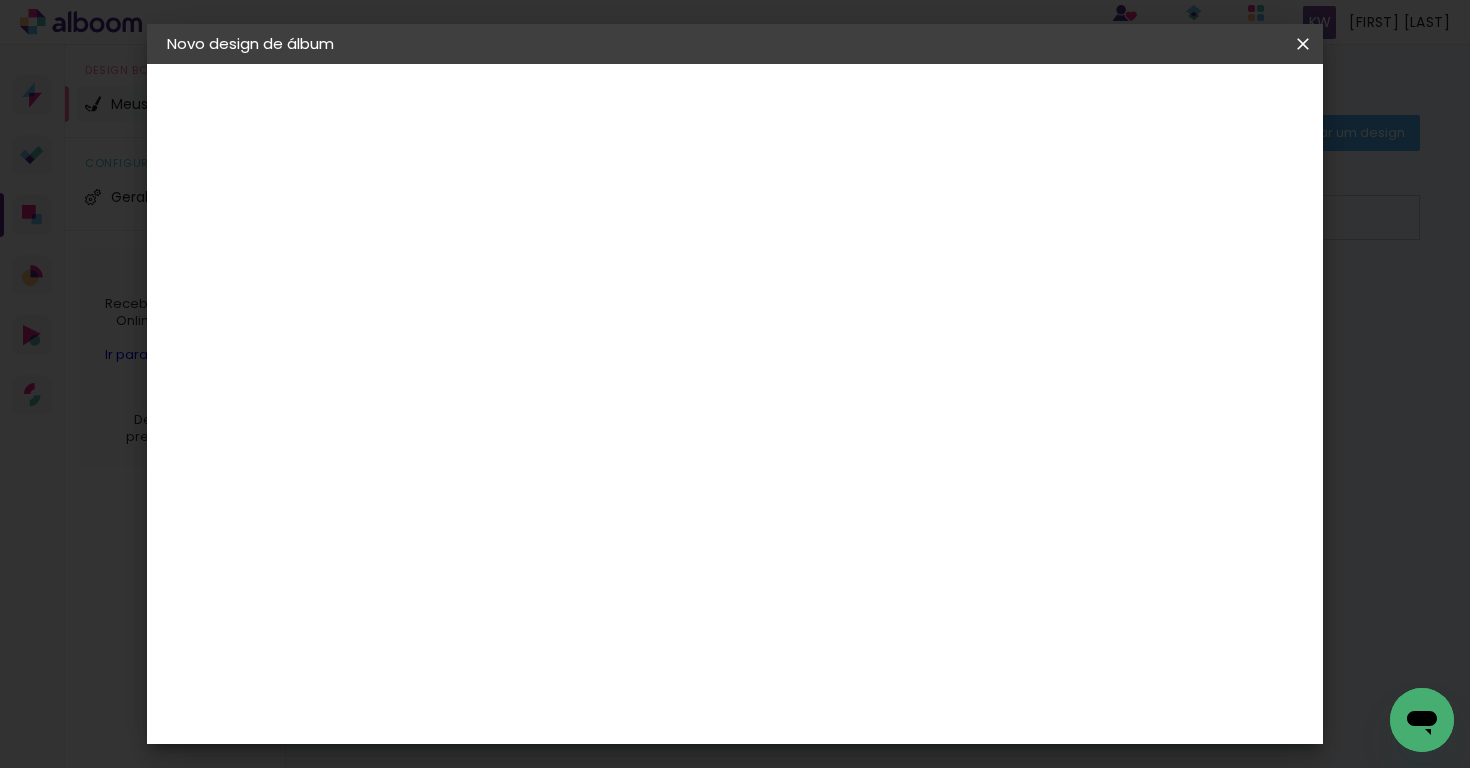 click at bounding box center [525, 394] 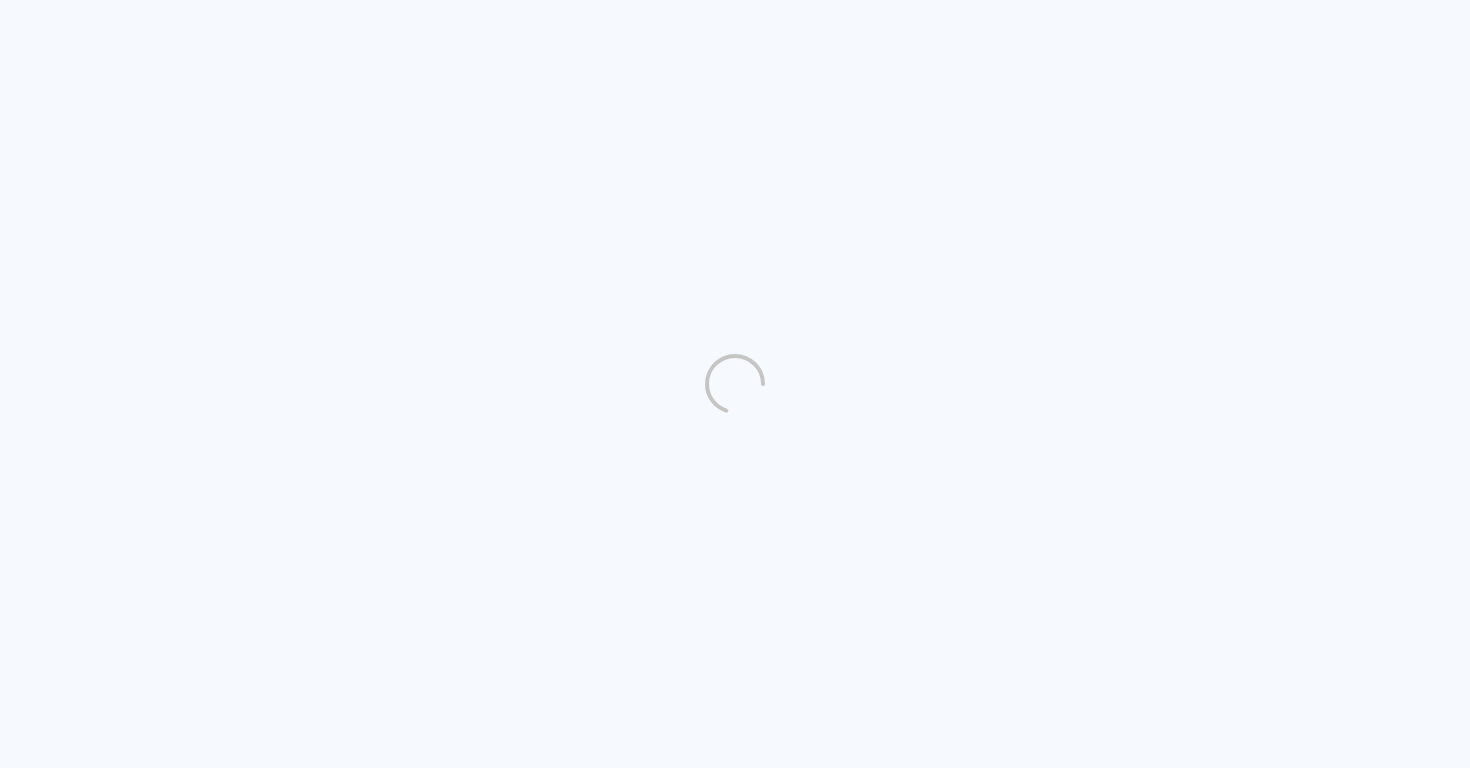 scroll, scrollTop: 0, scrollLeft: 0, axis: both 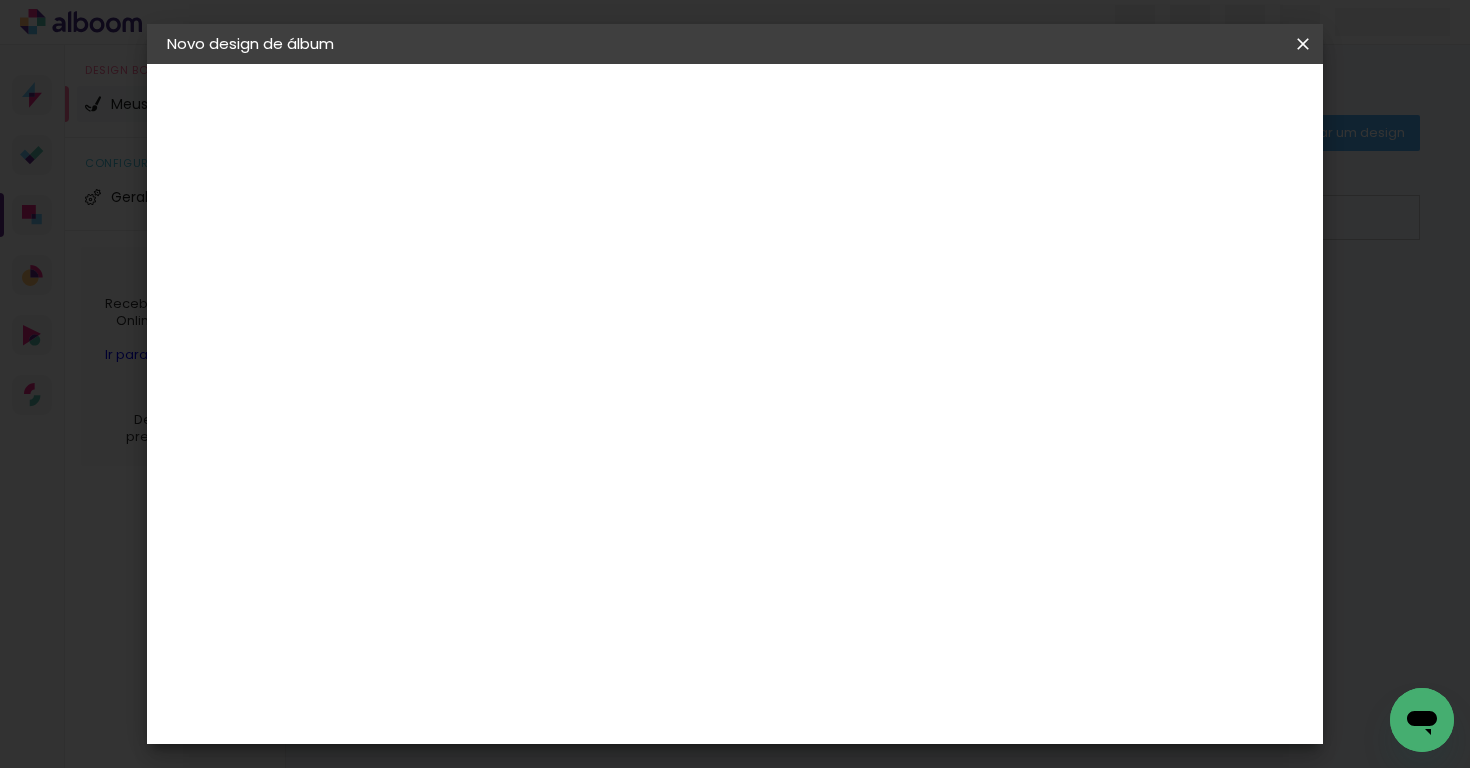 click on "30" at bounding box center (684, 313) 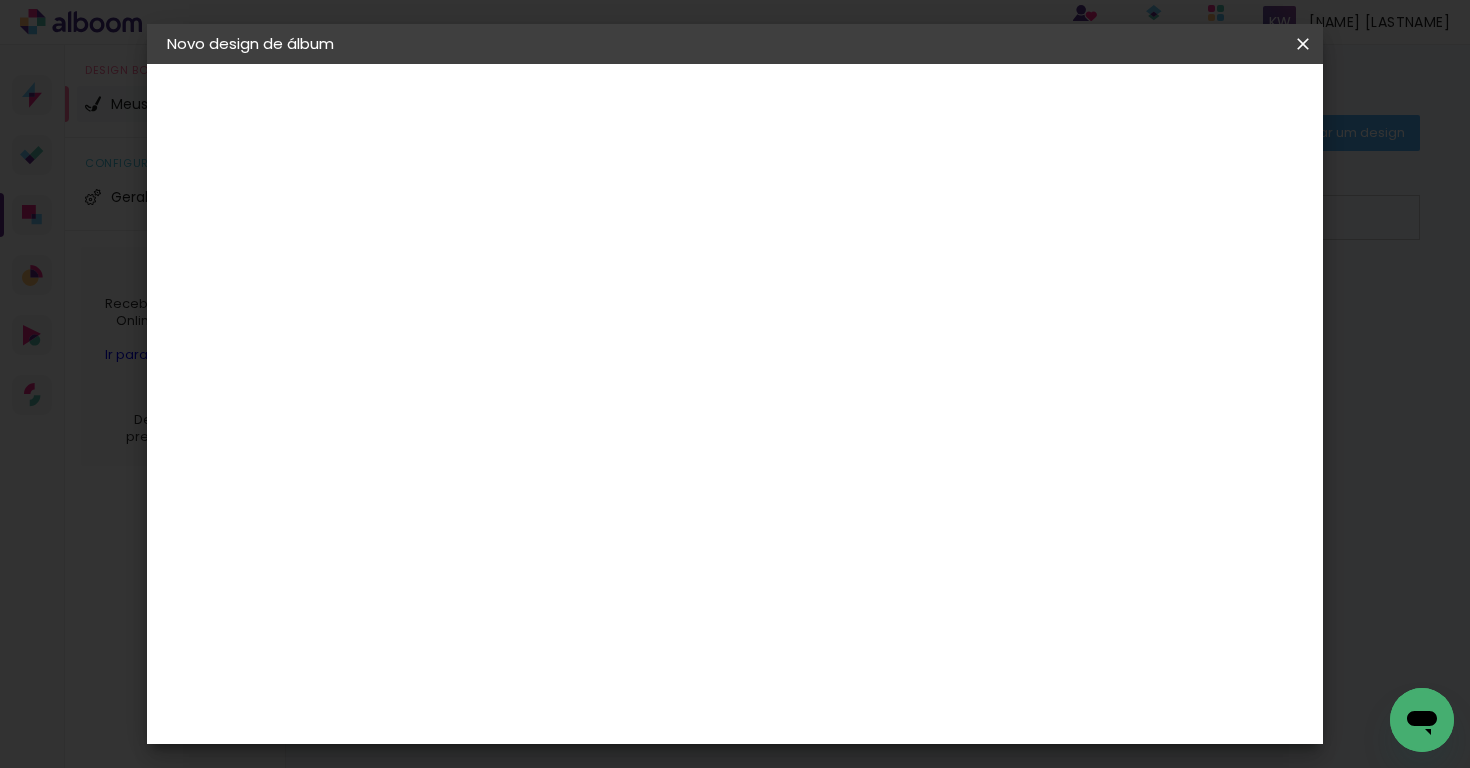 click on "30" at bounding box center [684, 313] 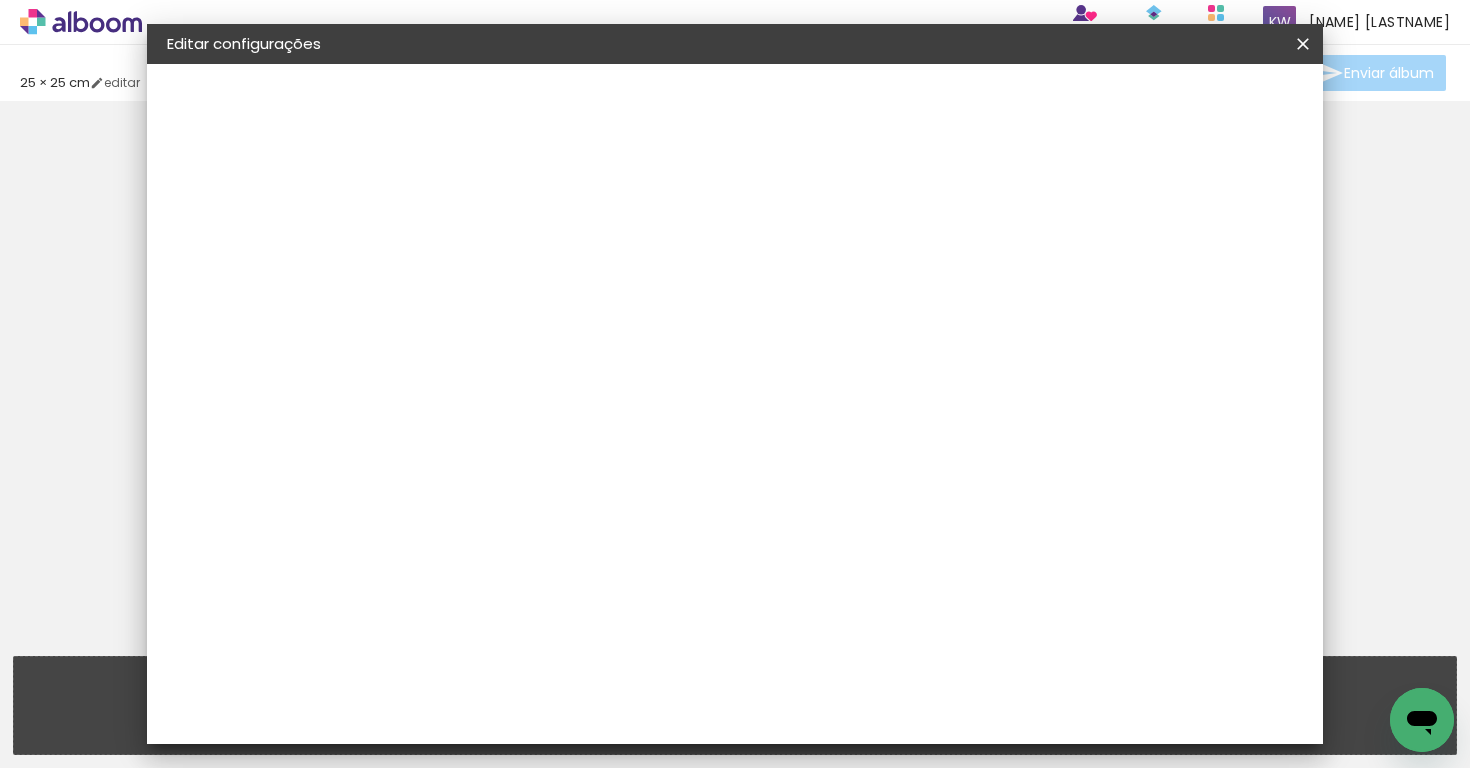 type on "25" 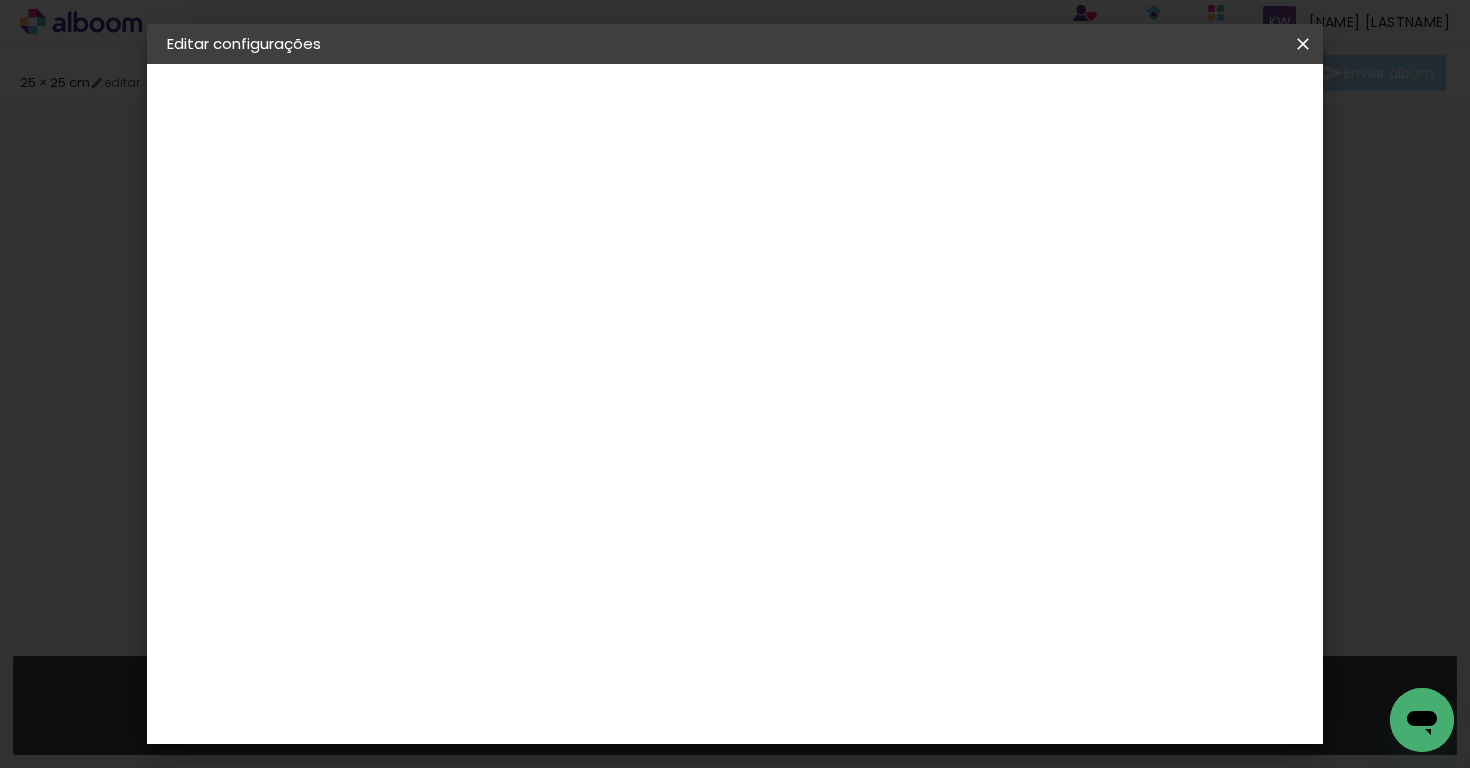 click on "Salvar configurações" at bounding box center [1019, 106] 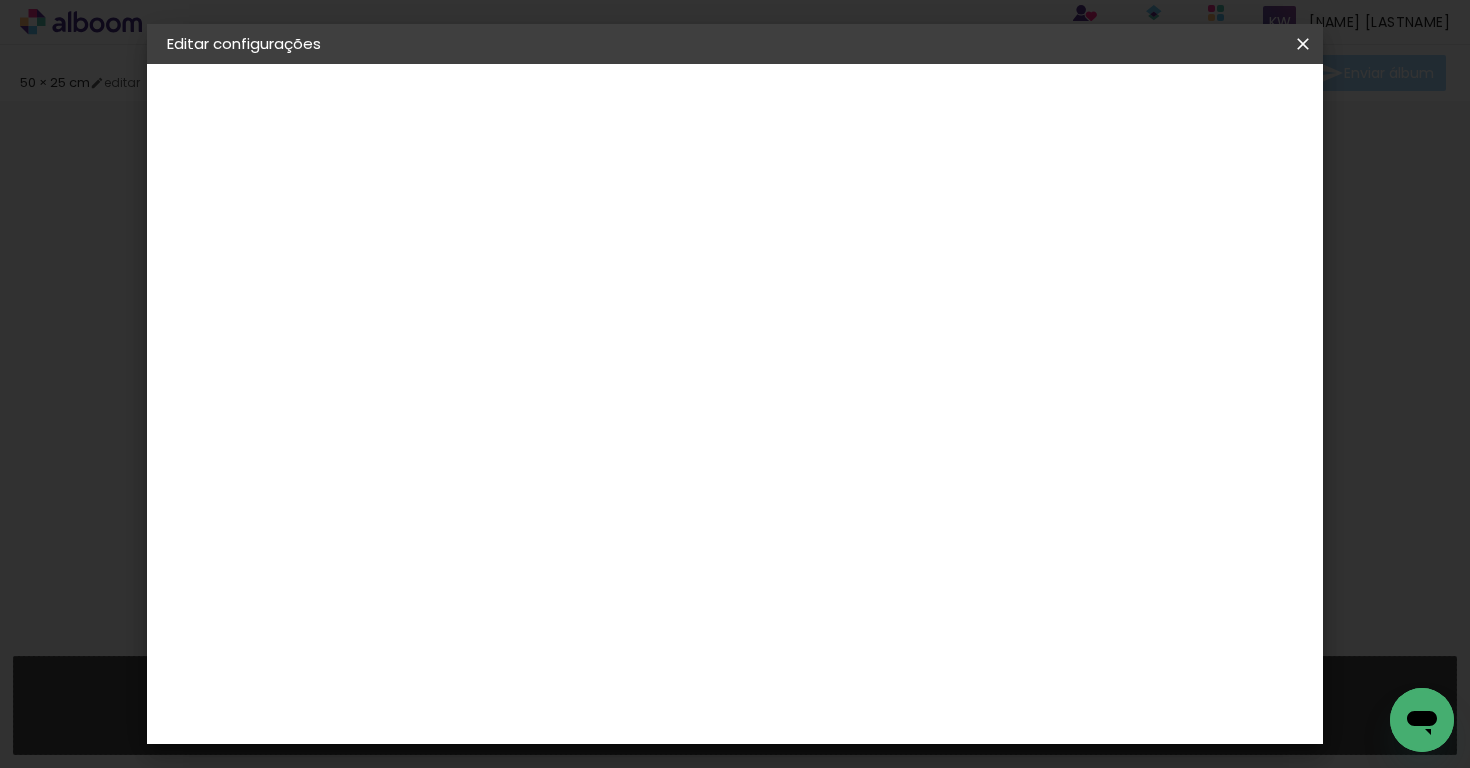 click on "Salvar configurações" at bounding box center [1019, 106] 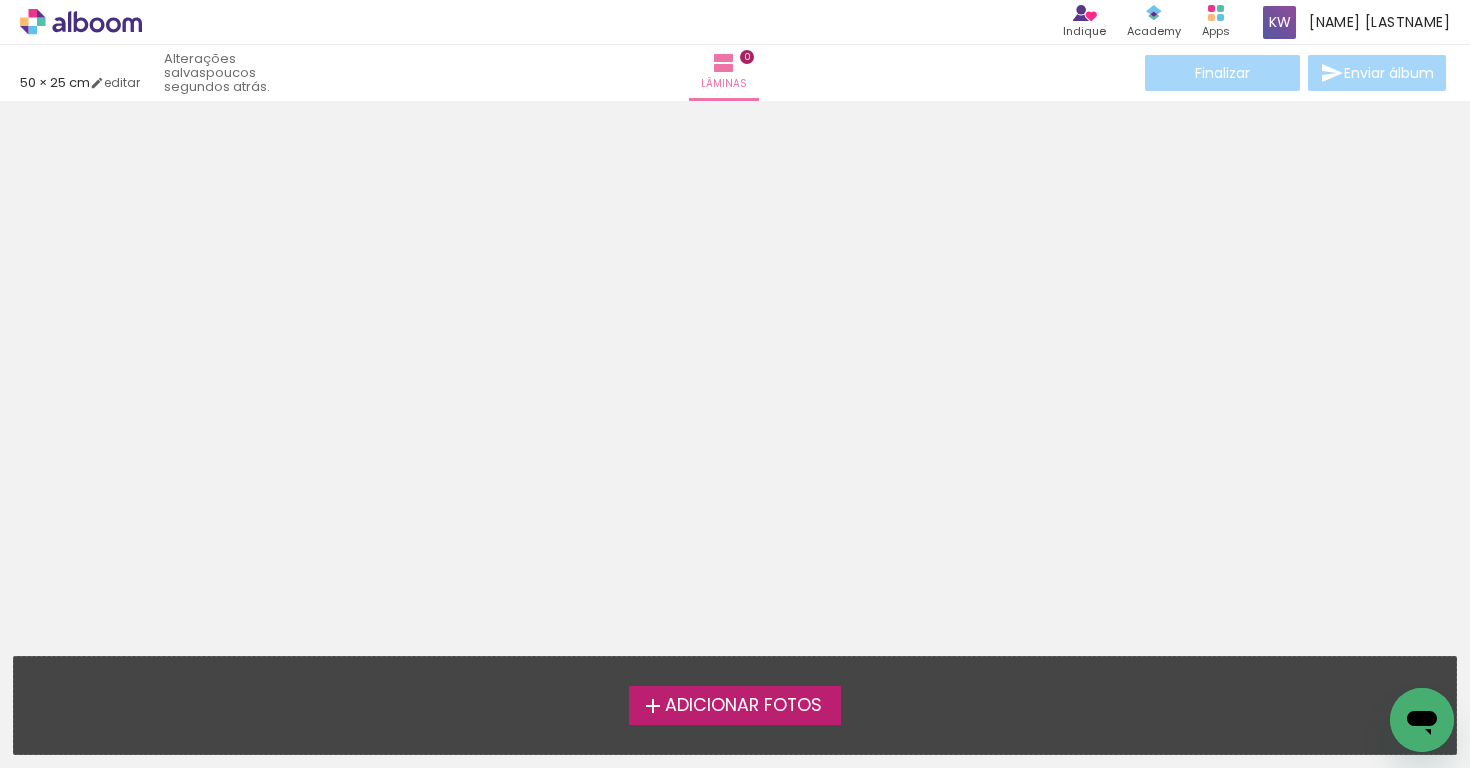 click on "Adicionar Fotos" at bounding box center (735, 705) 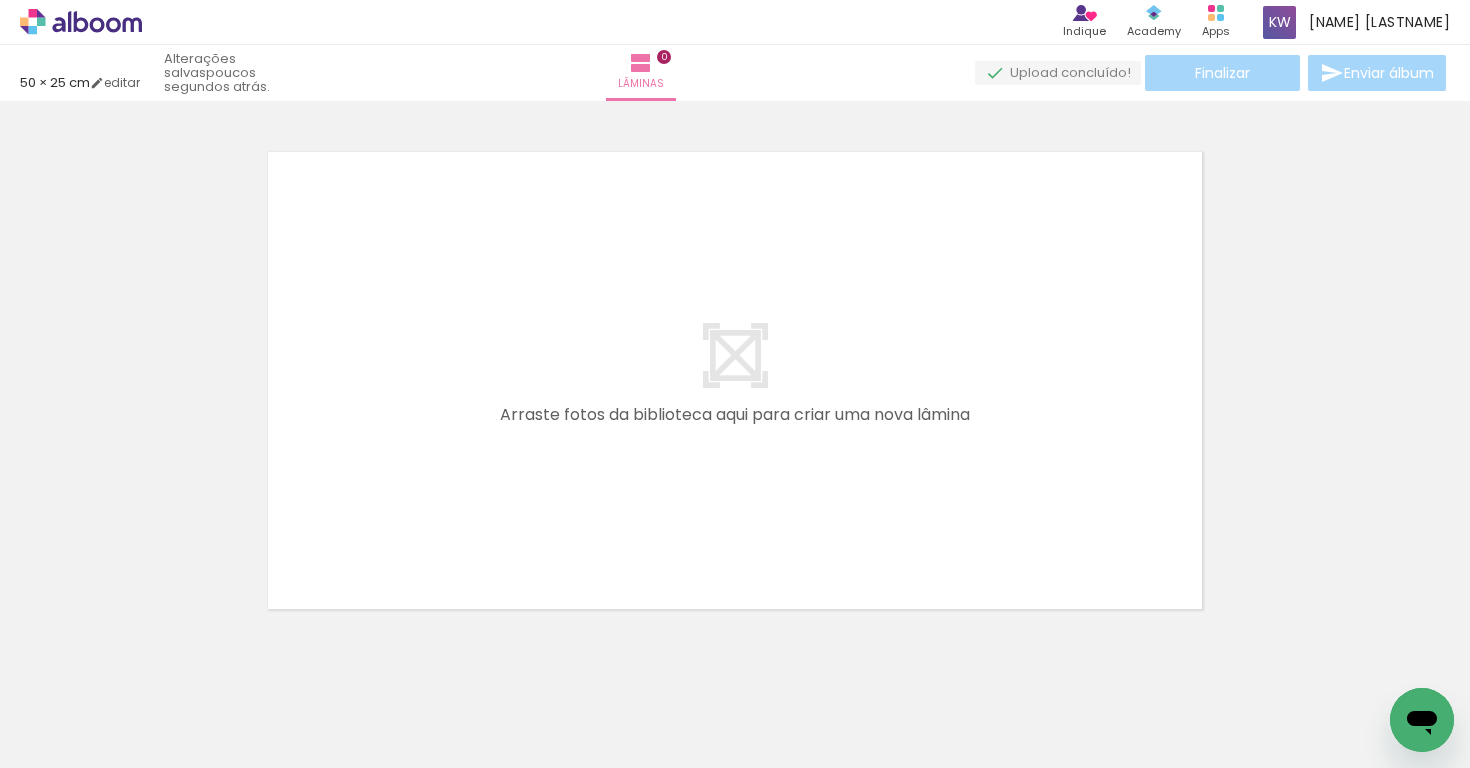 scroll, scrollTop: 25, scrollLeft: 0, axis: vertical 